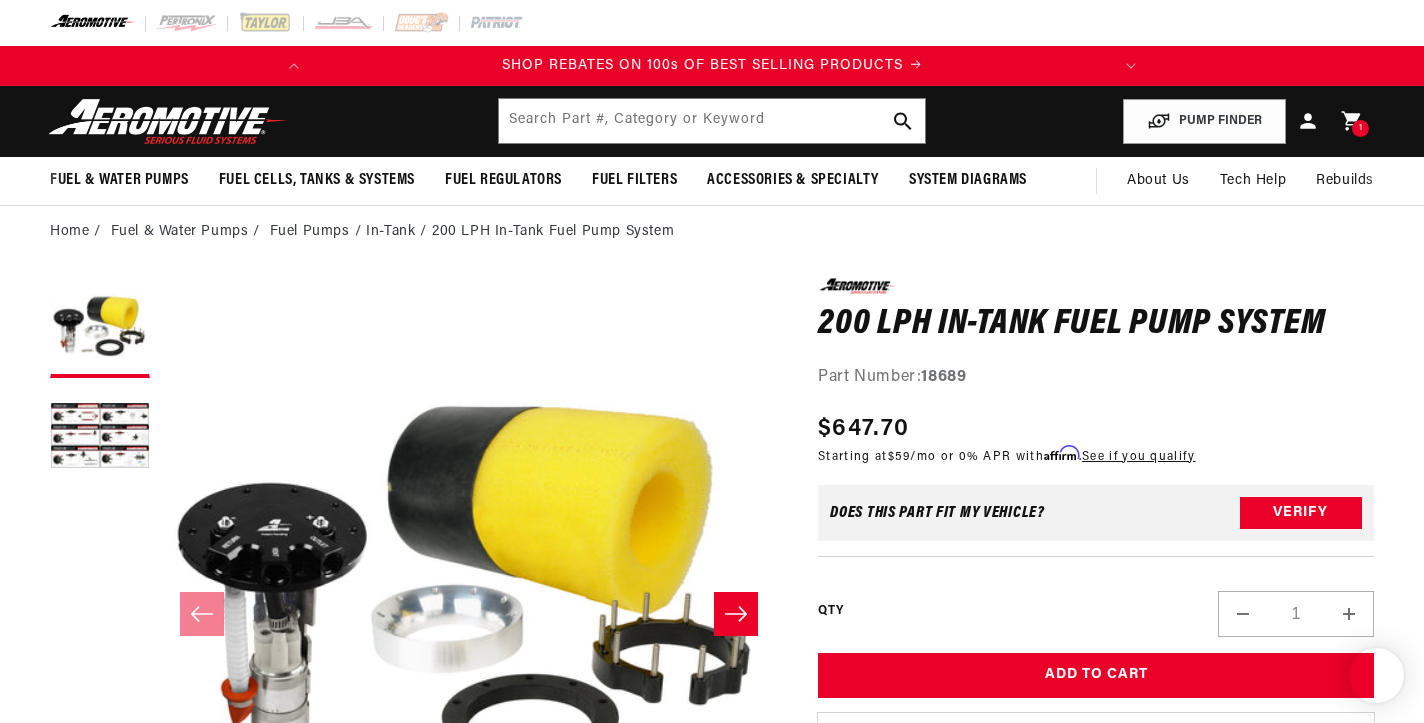 scroll, scrollTop: 0, scrollLeft: 0, axis: both 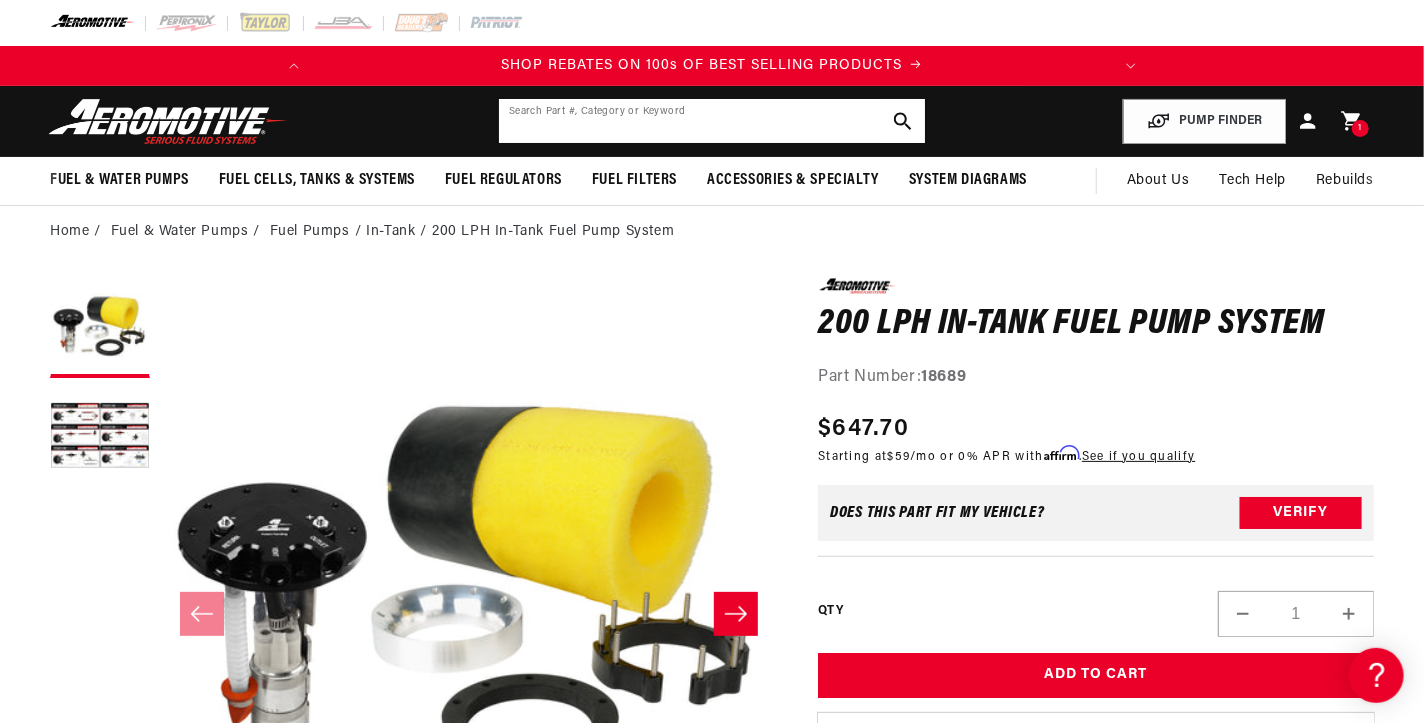 click 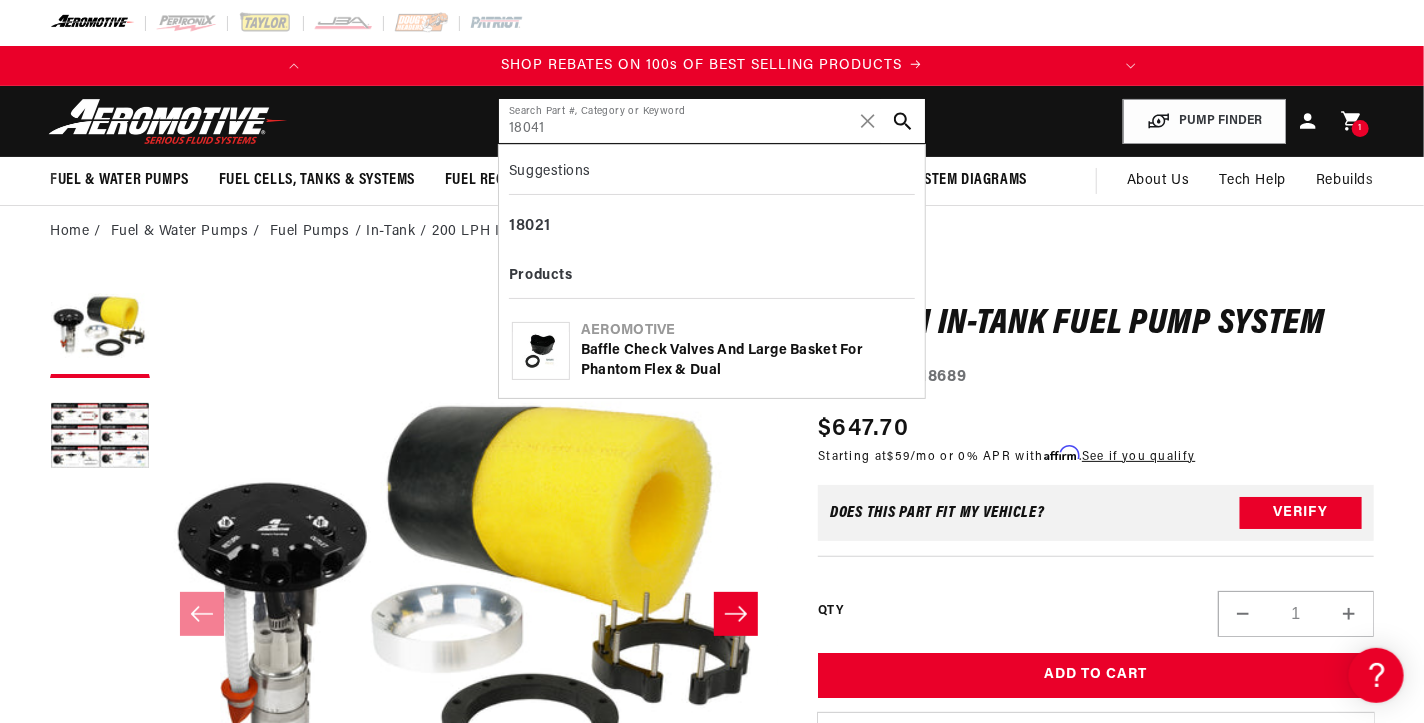 type on "18041" 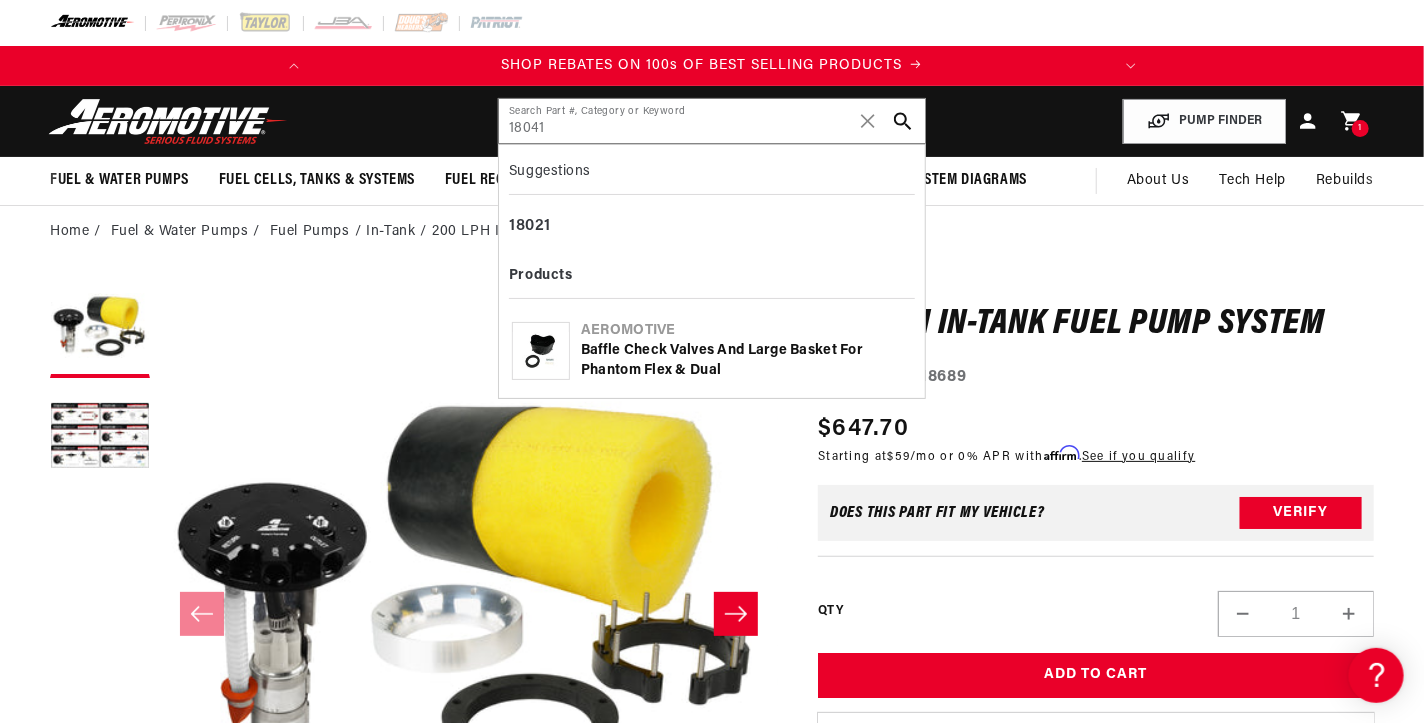 click on "Baffle Check Valves and Large Basket for Phantom Flex & Dual" 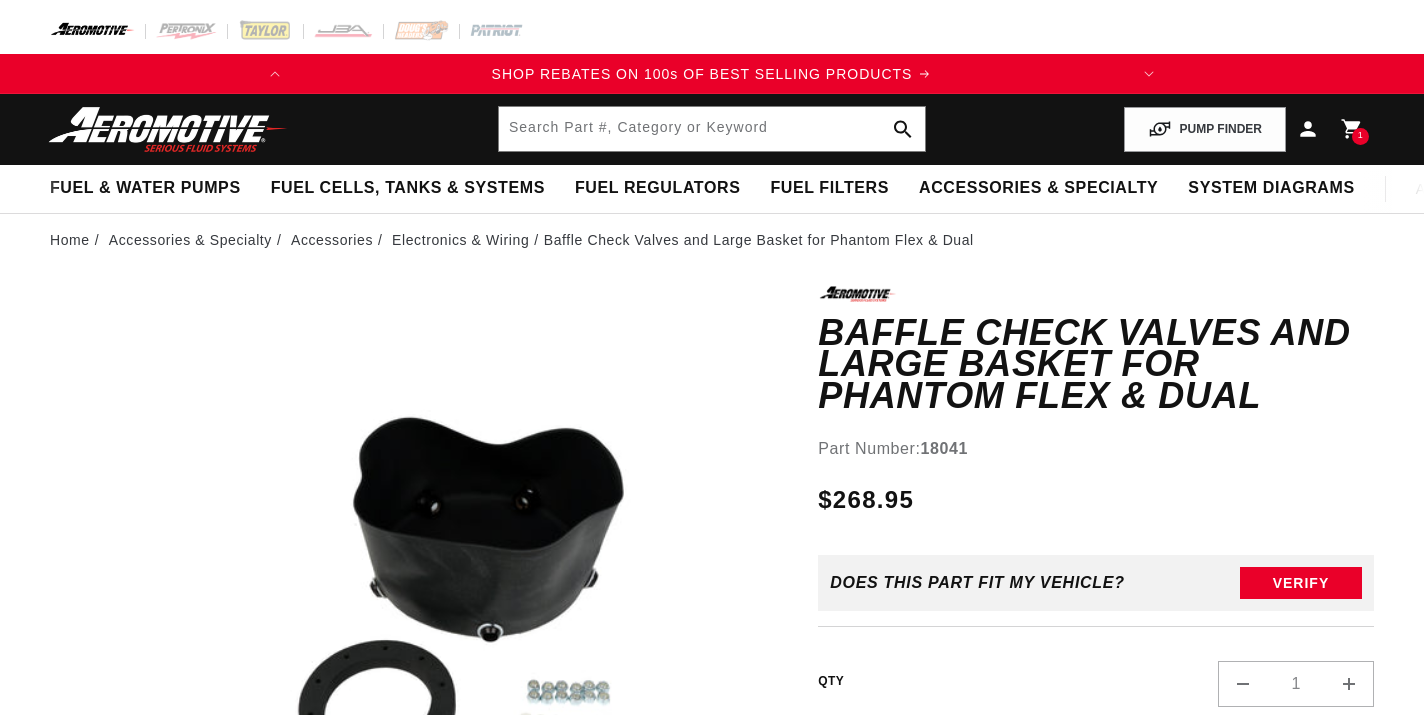 scroll, scrollTop: 0, scrollLeft: 0, axis: both 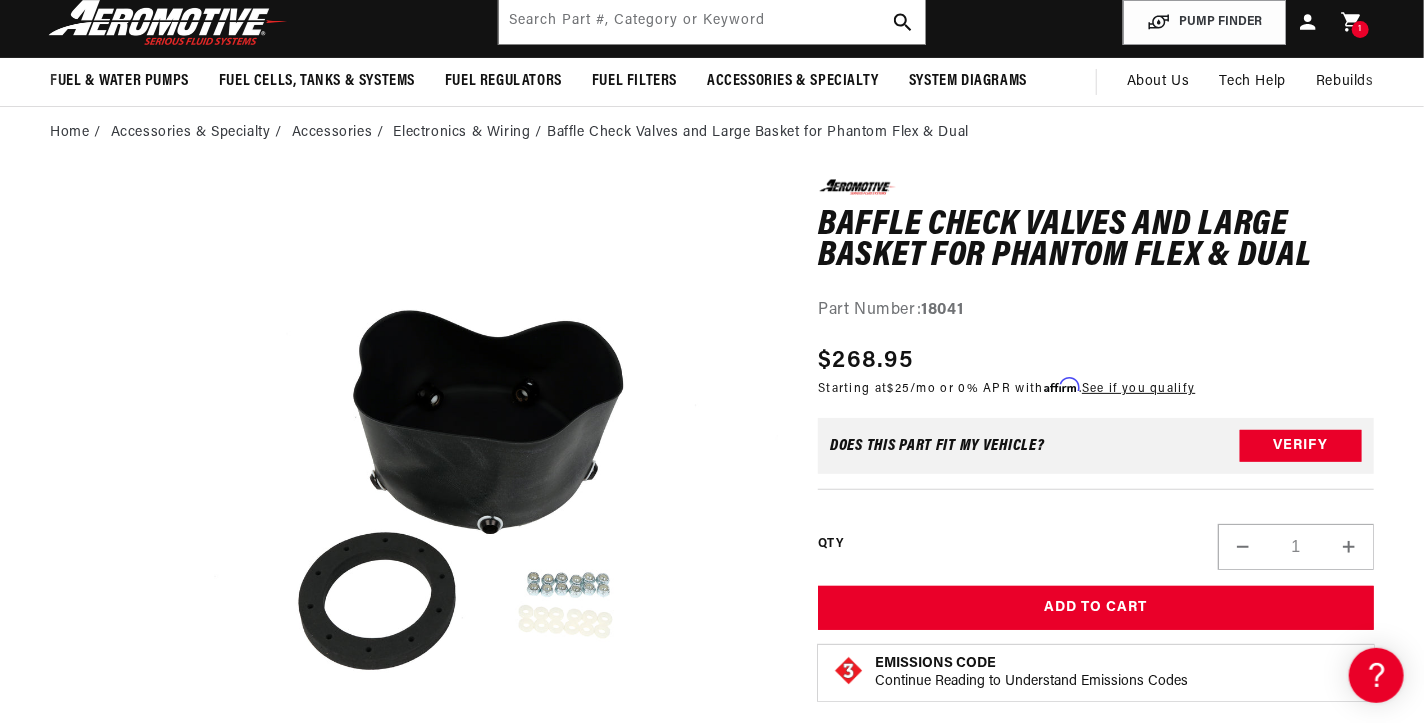 click on "Regular price
$268.95" at bounding box center [1006, 361] 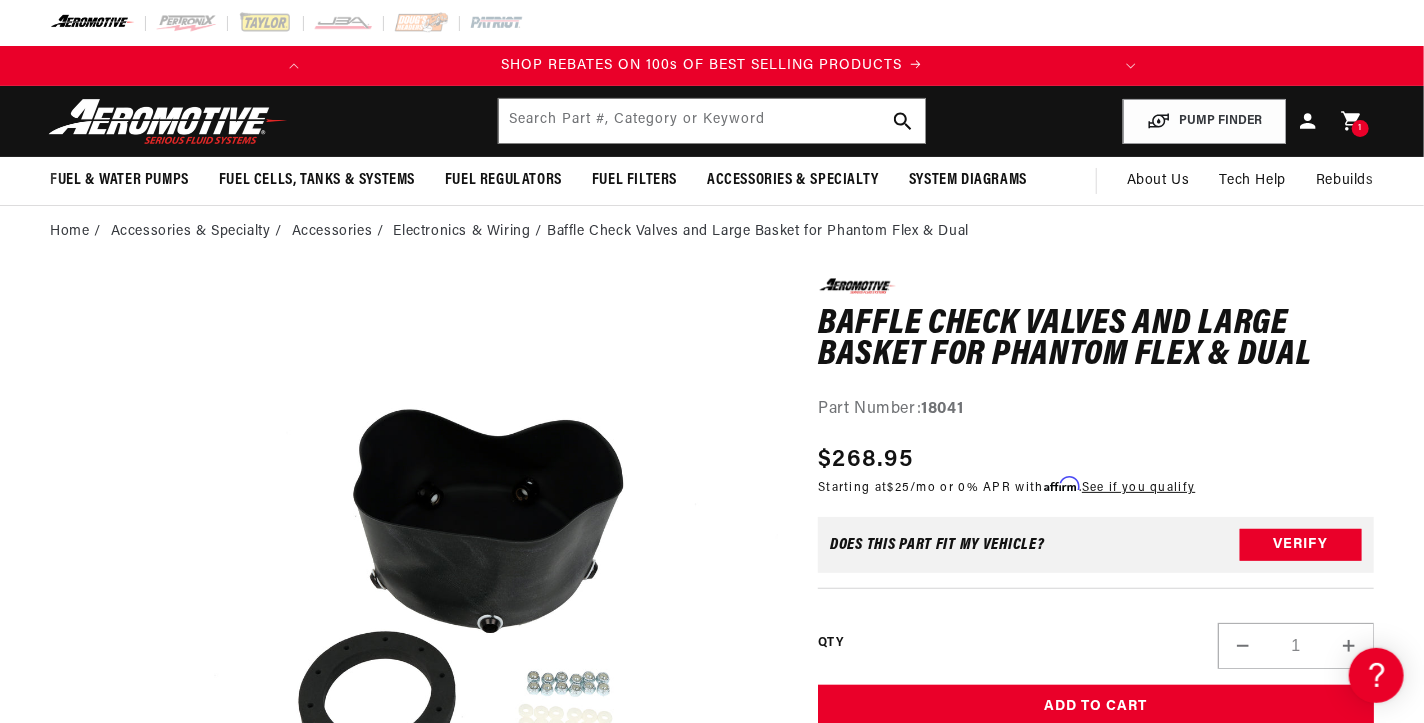 scroll, scrollTop: 99, scrollLeft: 0, axis: vertical 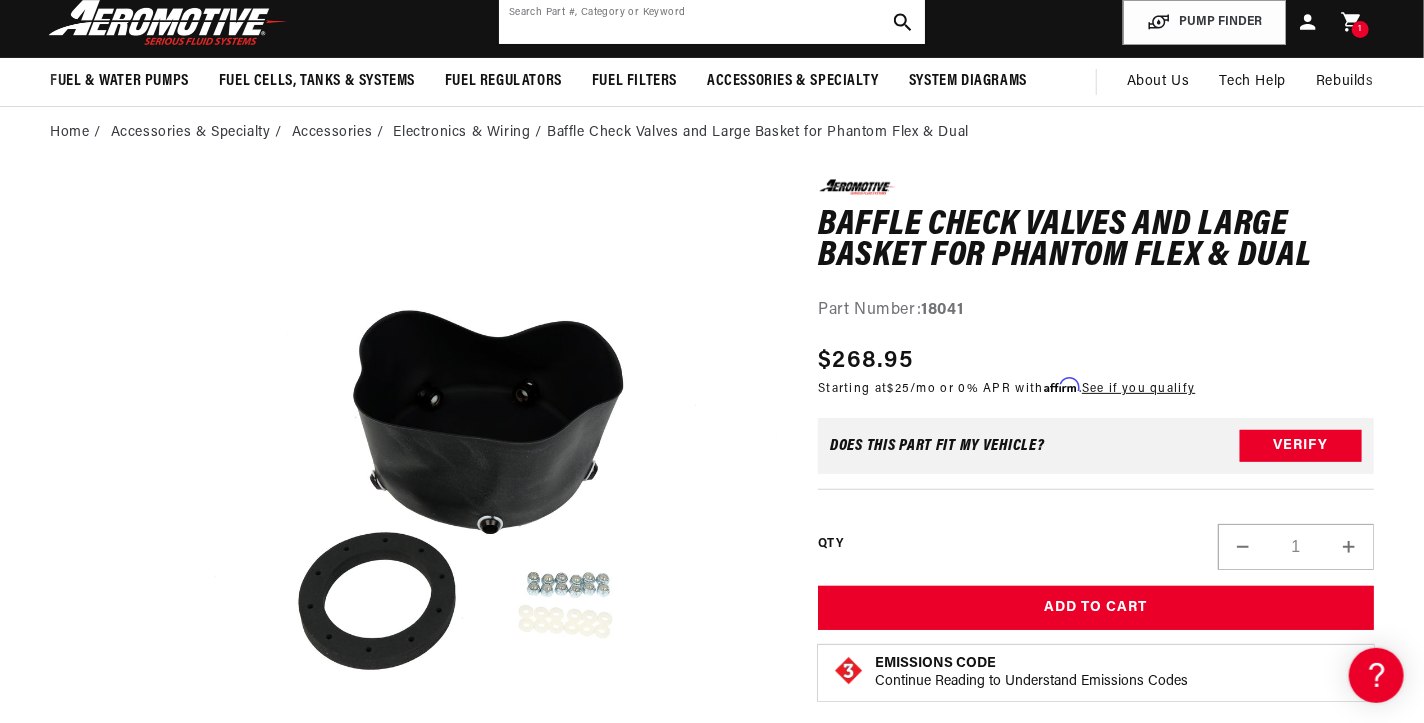click 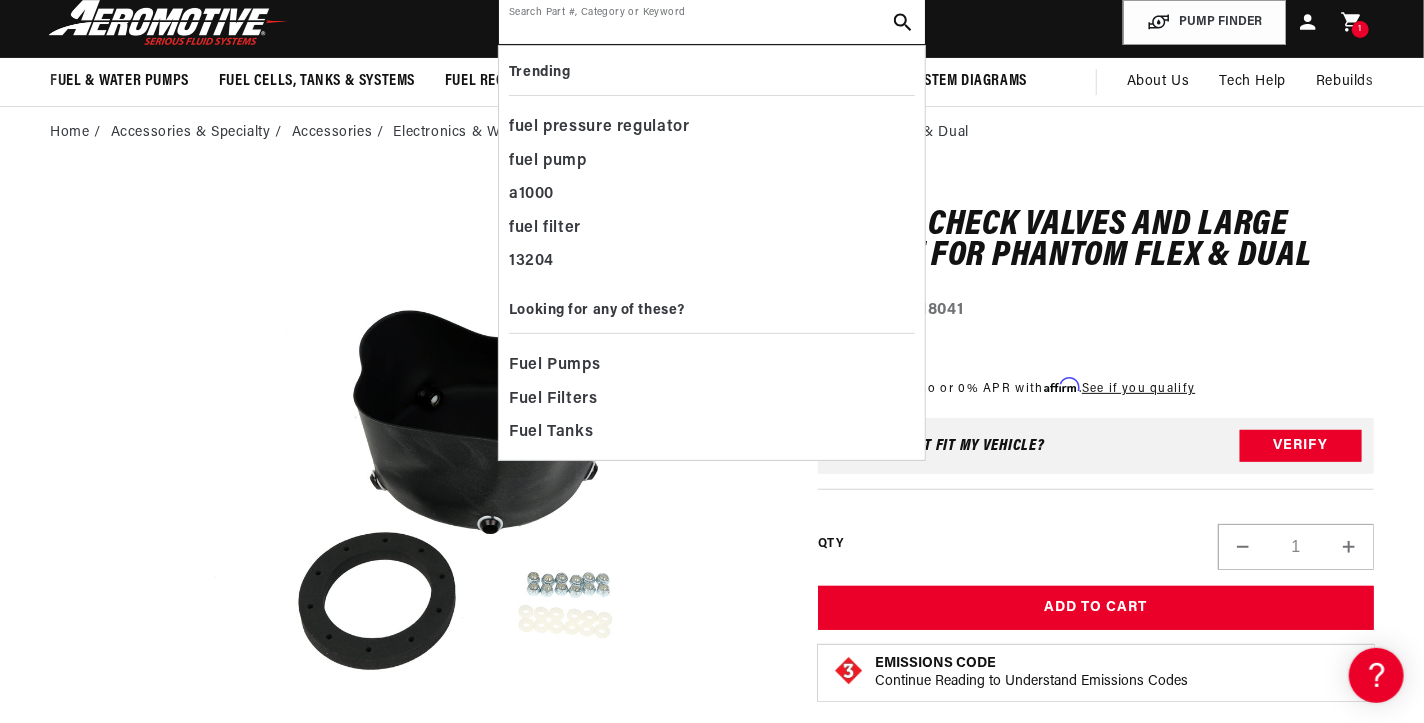 type on "f" 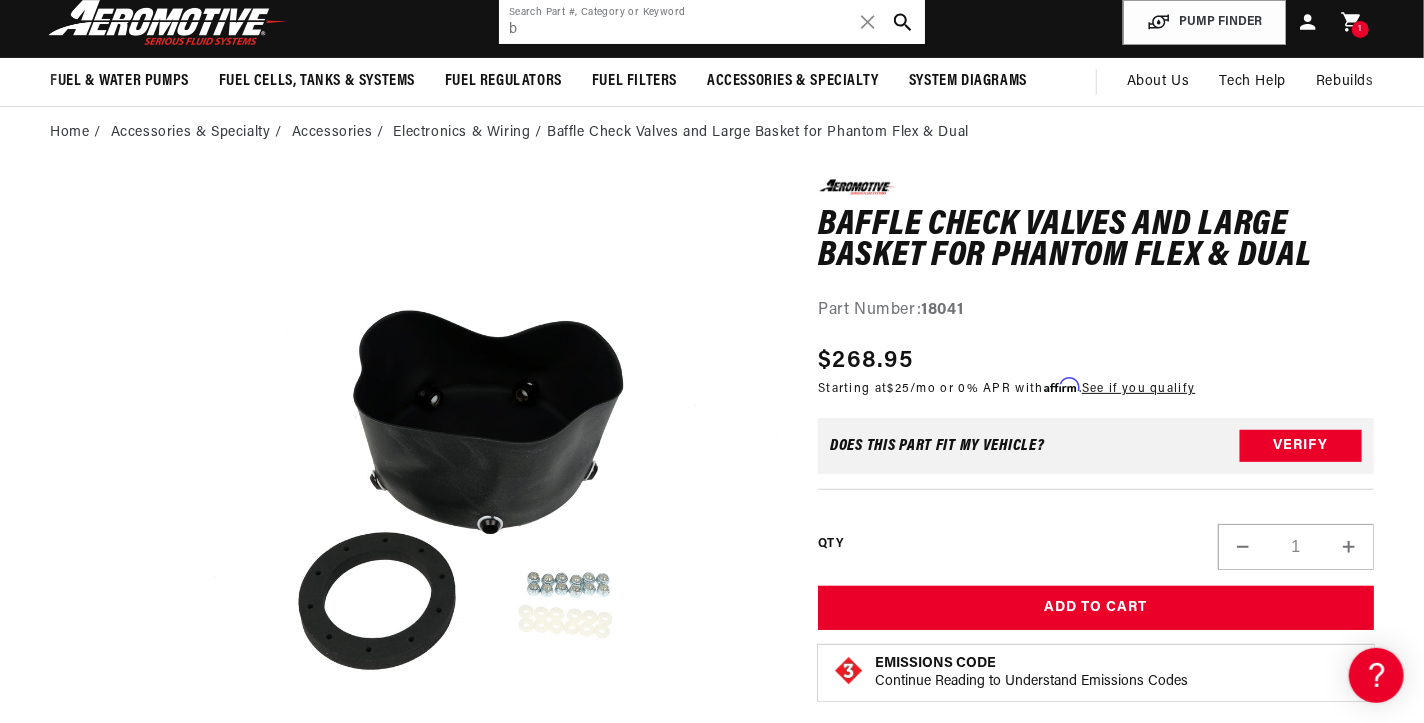 scroll, scrollTop: 0, scrollLeft: 0, axis: both 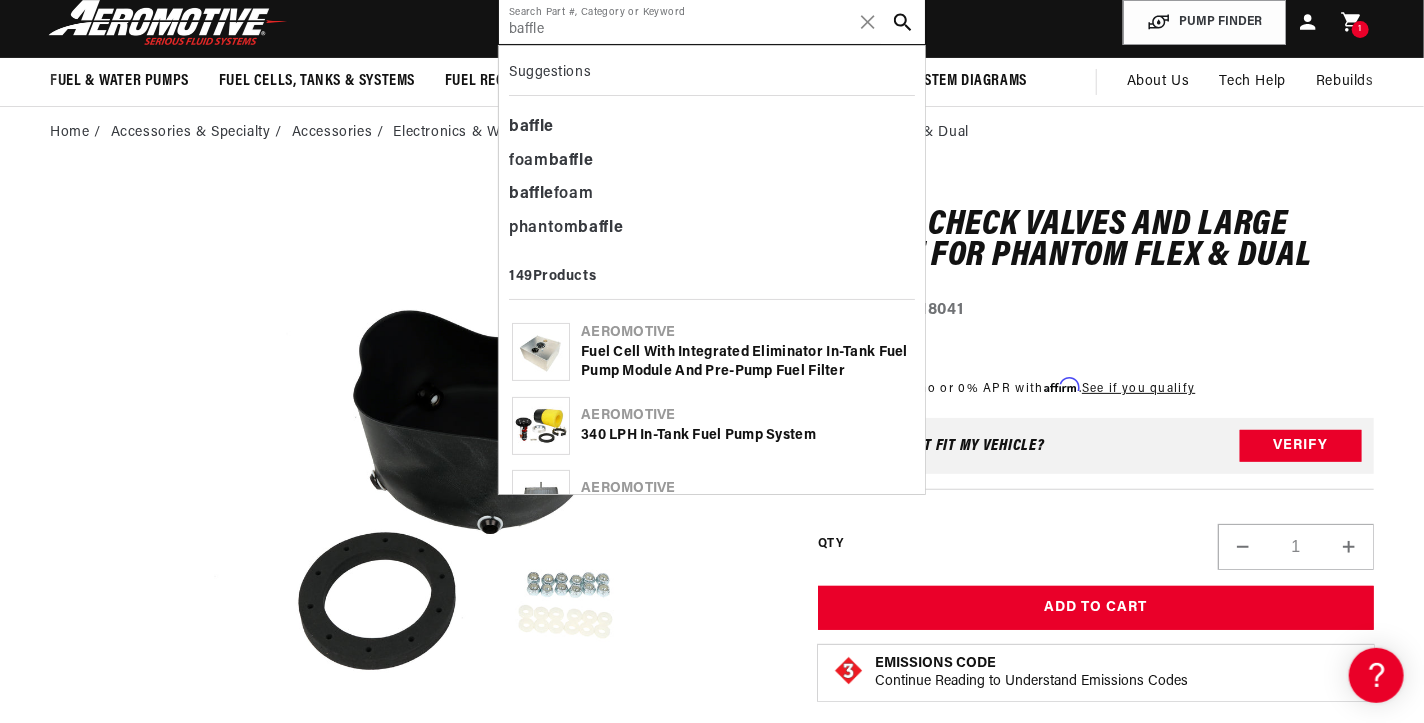 type on "baffle" 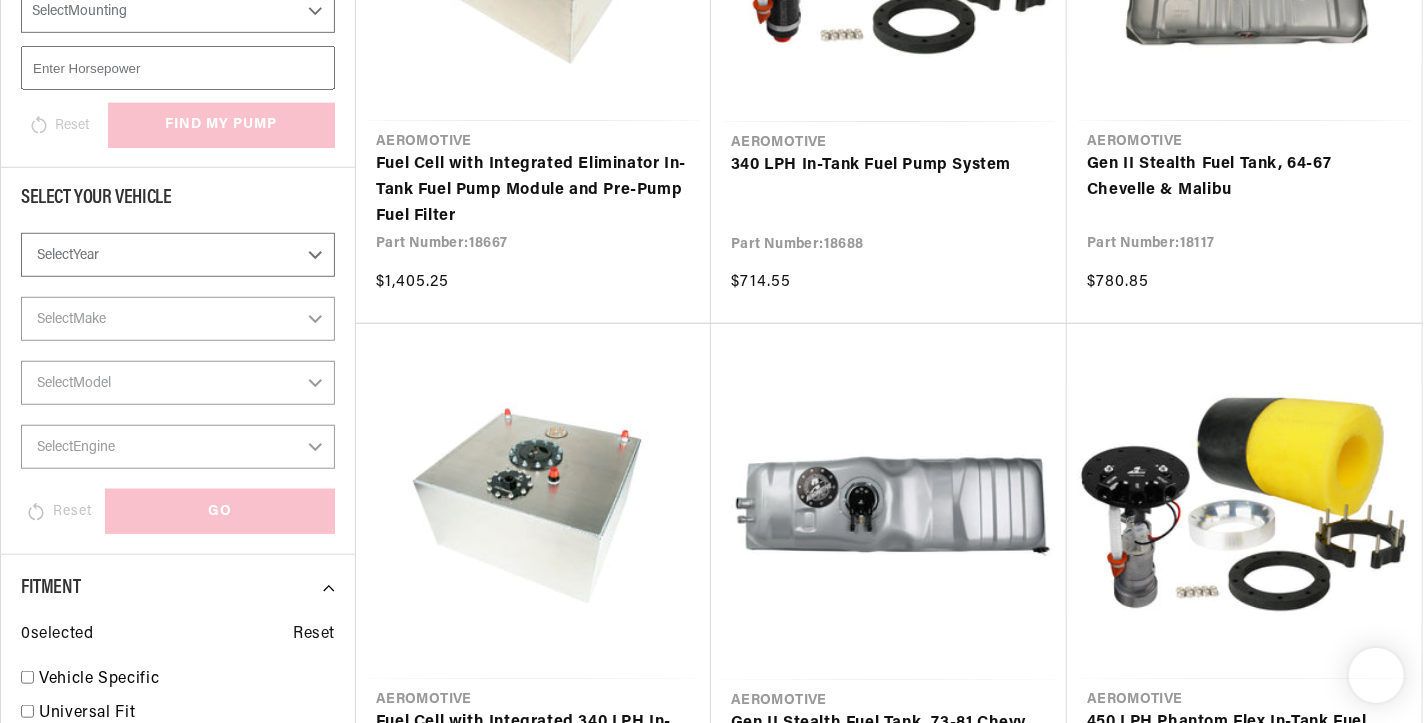 scroll, scrollTop: 1299, scrollLeft: 0, axis: vertical 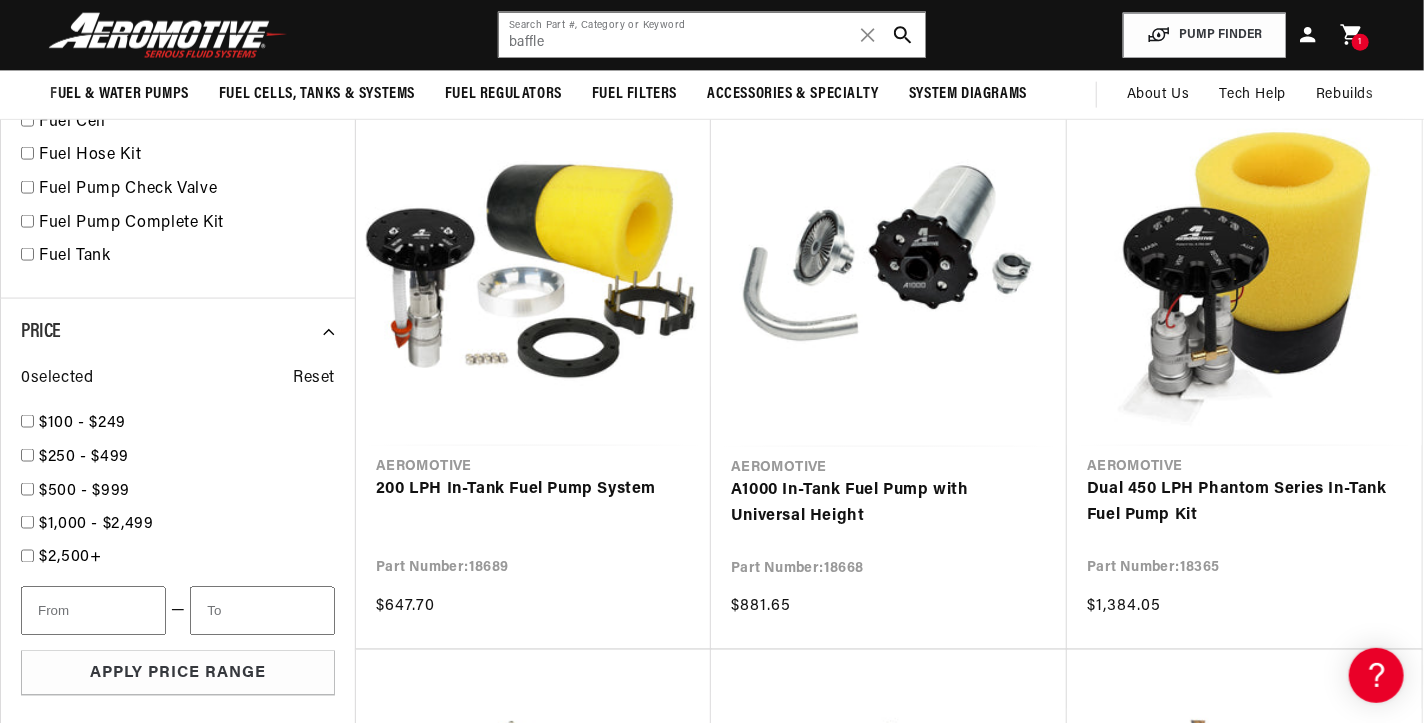click on "1 1 item" at bounding box center (1360, 42) 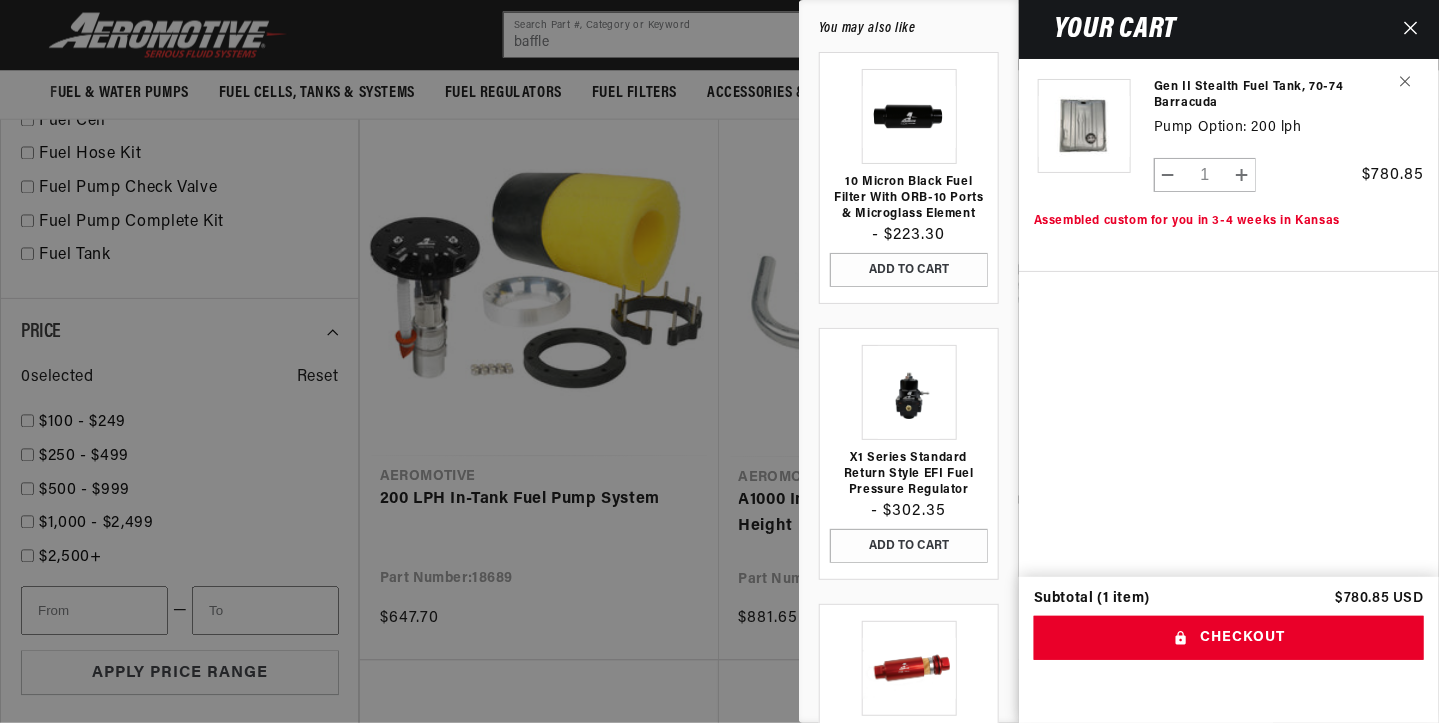 click at bounding box center [1411, 29] 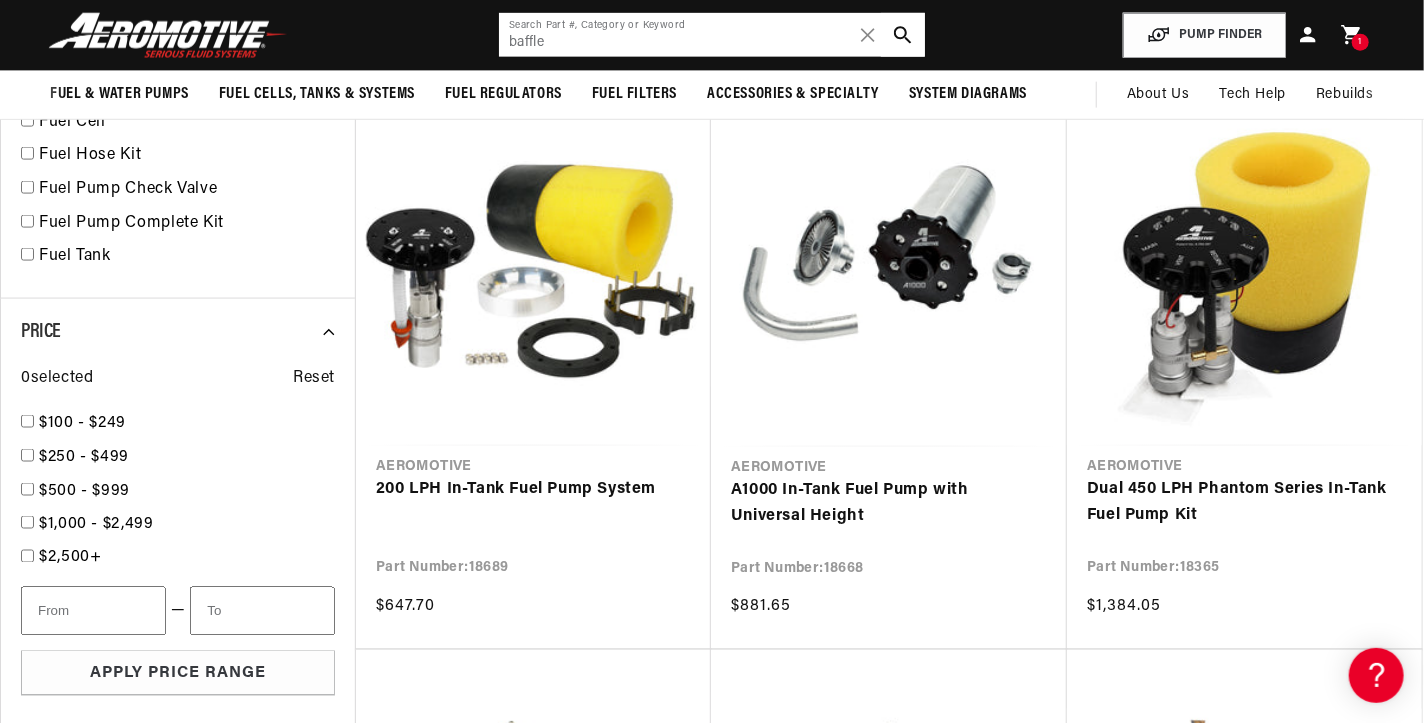 drag, startPoint x: 642, startPoint y: 51, endPoint x: 405, endPoint y: 18, distance: 239.28644 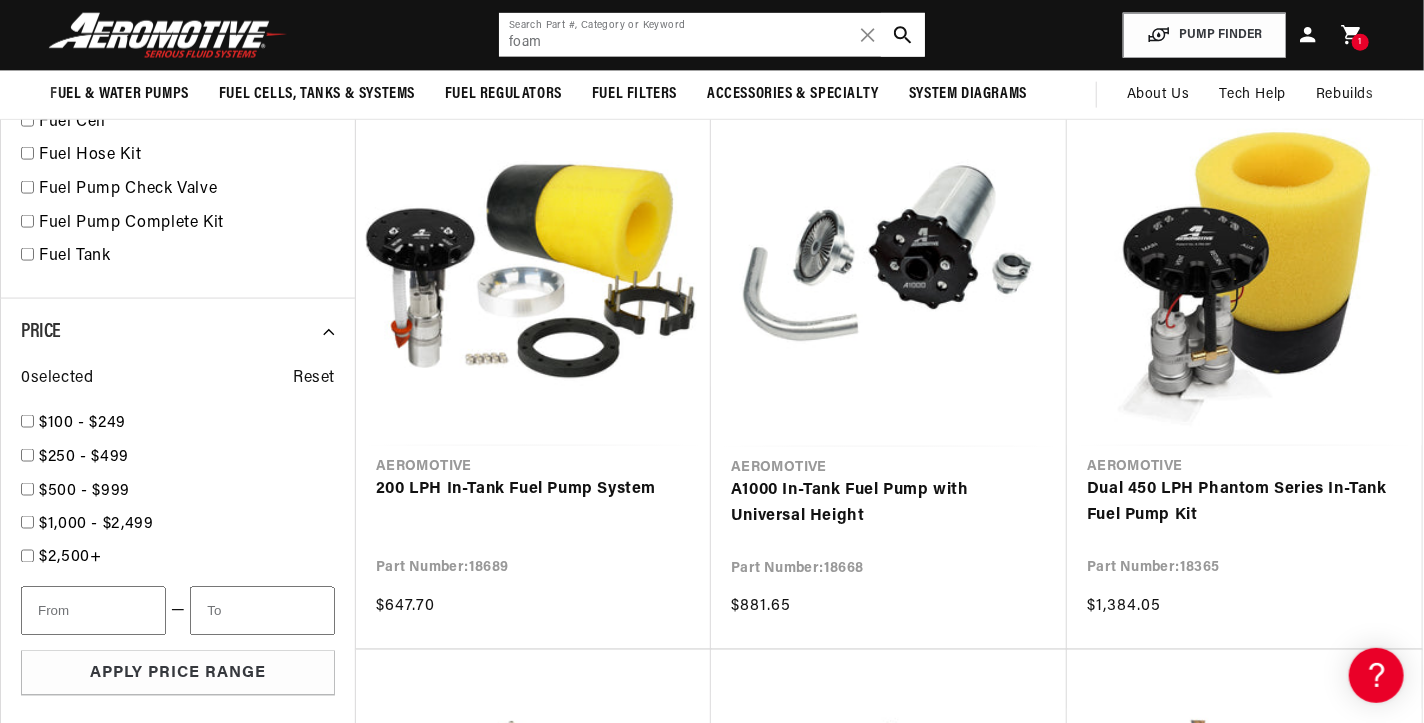 type on "foam" 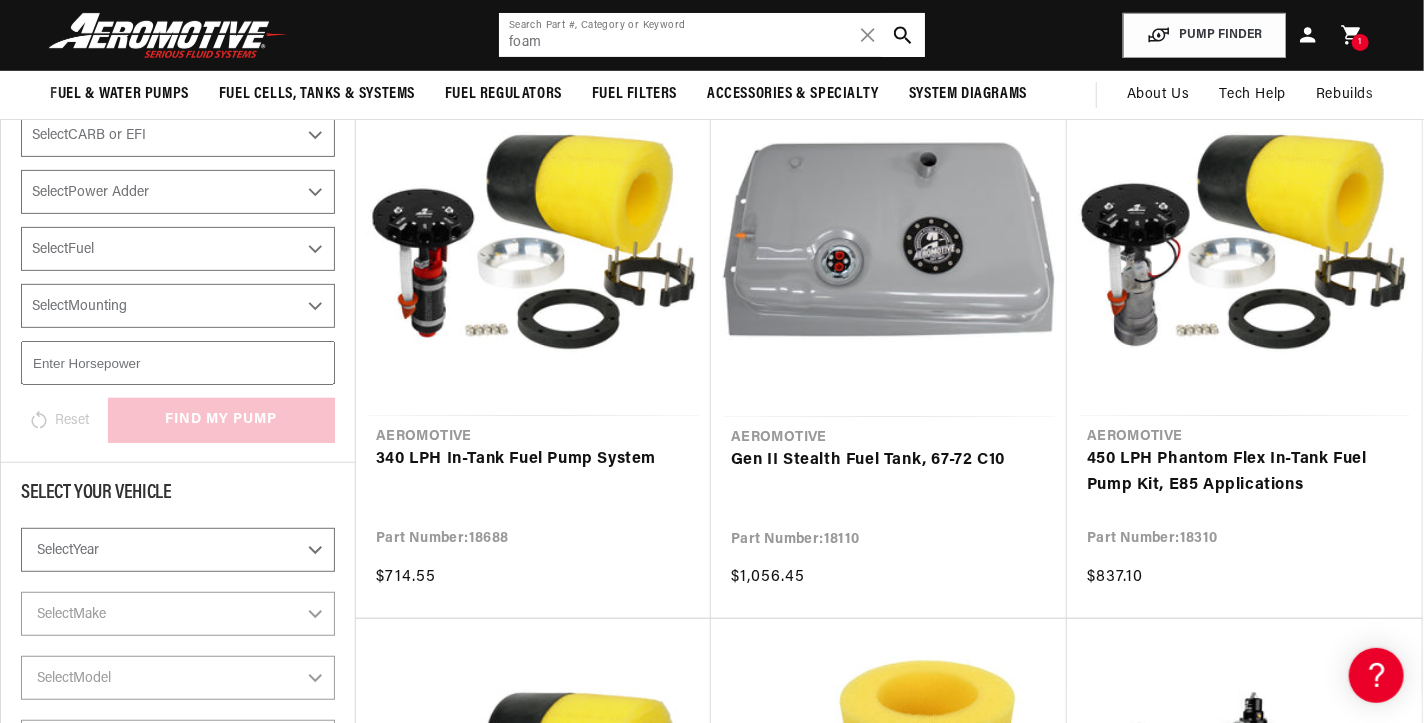 scroll 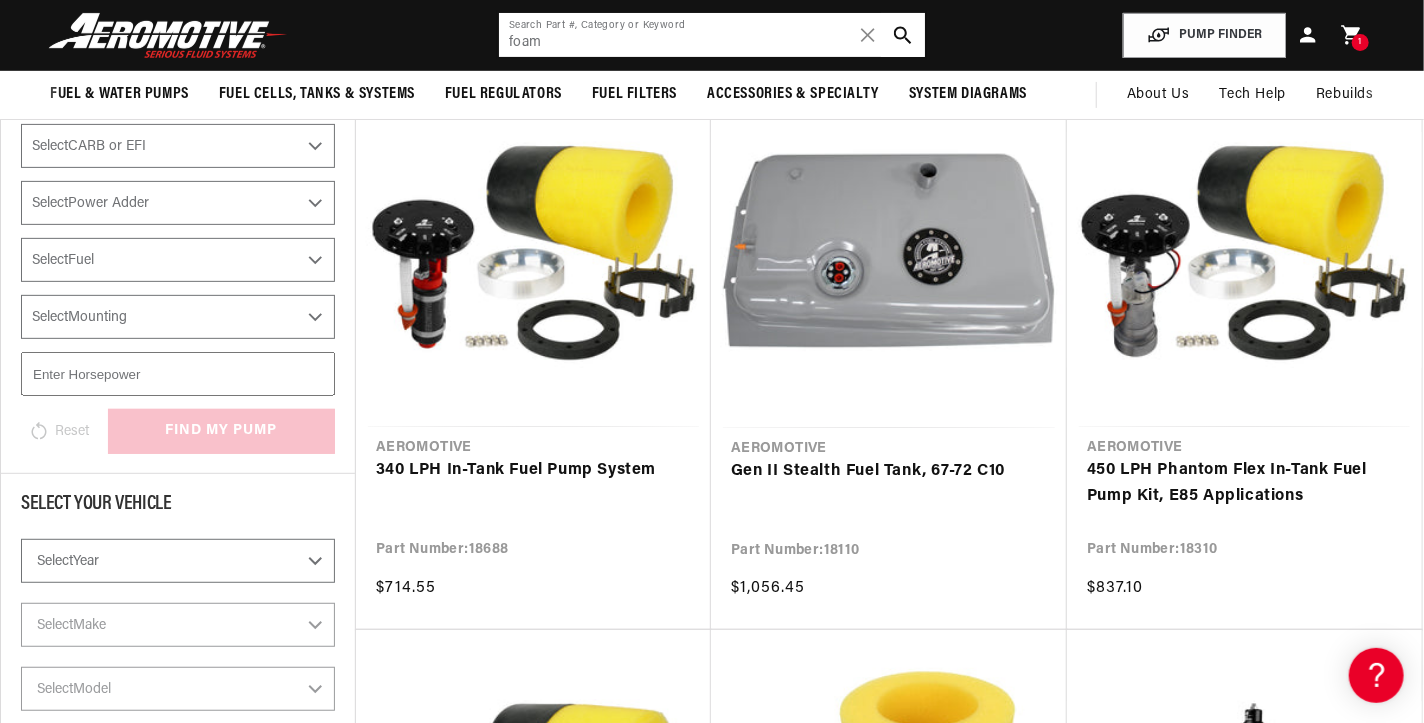 click on "foam" 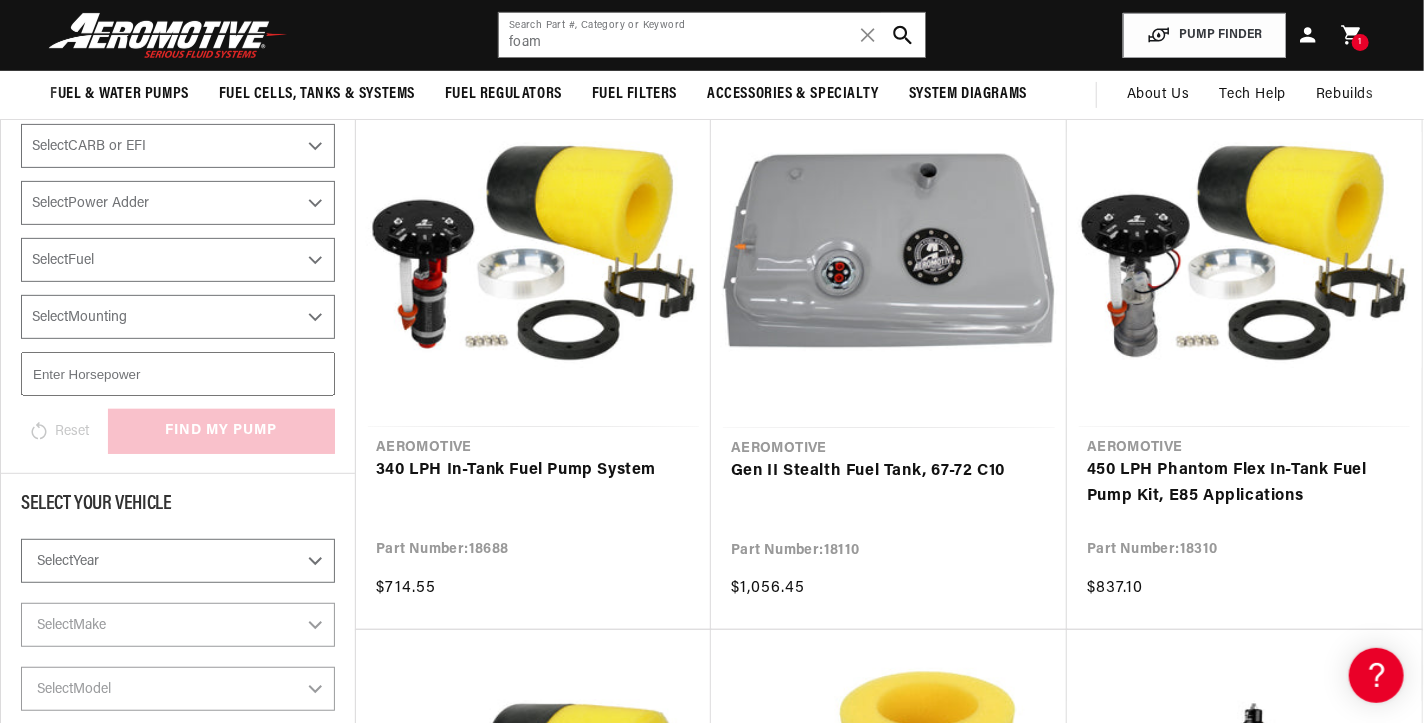 click 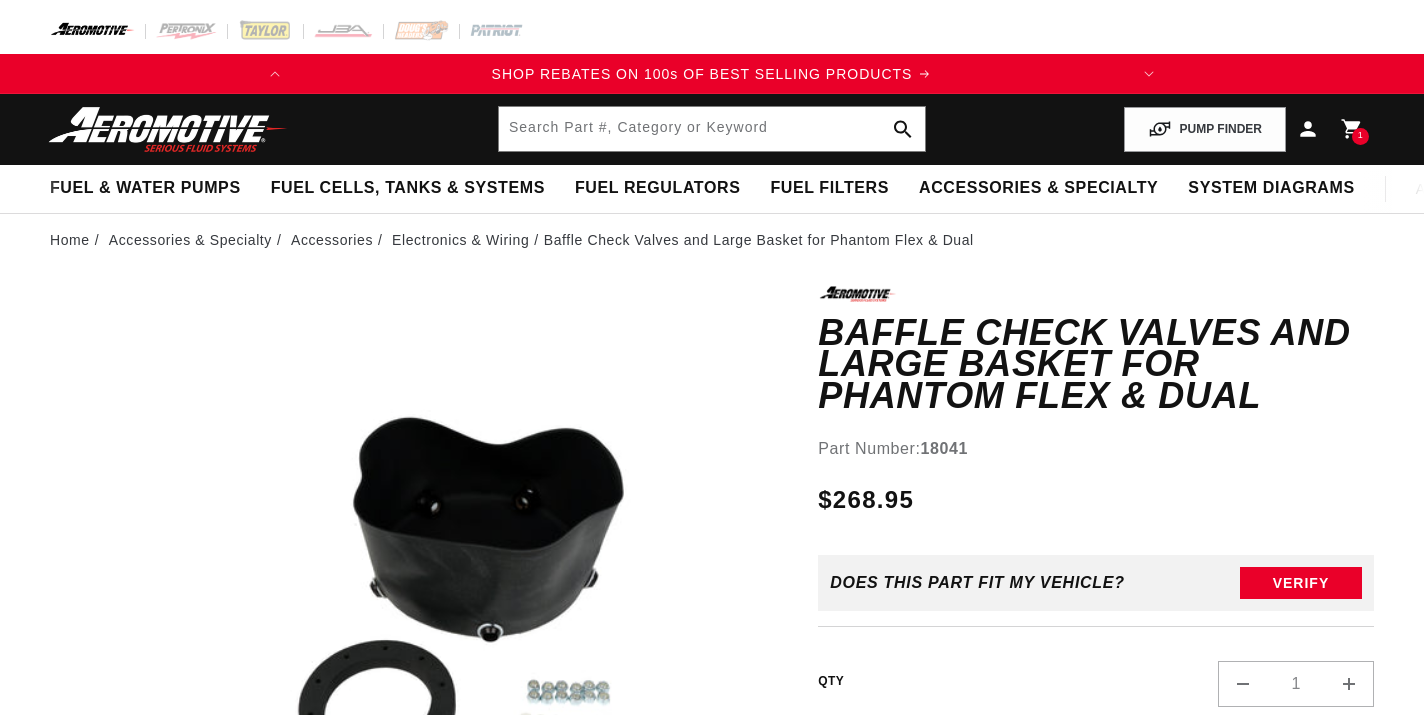 scroll, scrollTop: 99, scrollLeft: 0, axis: vertical 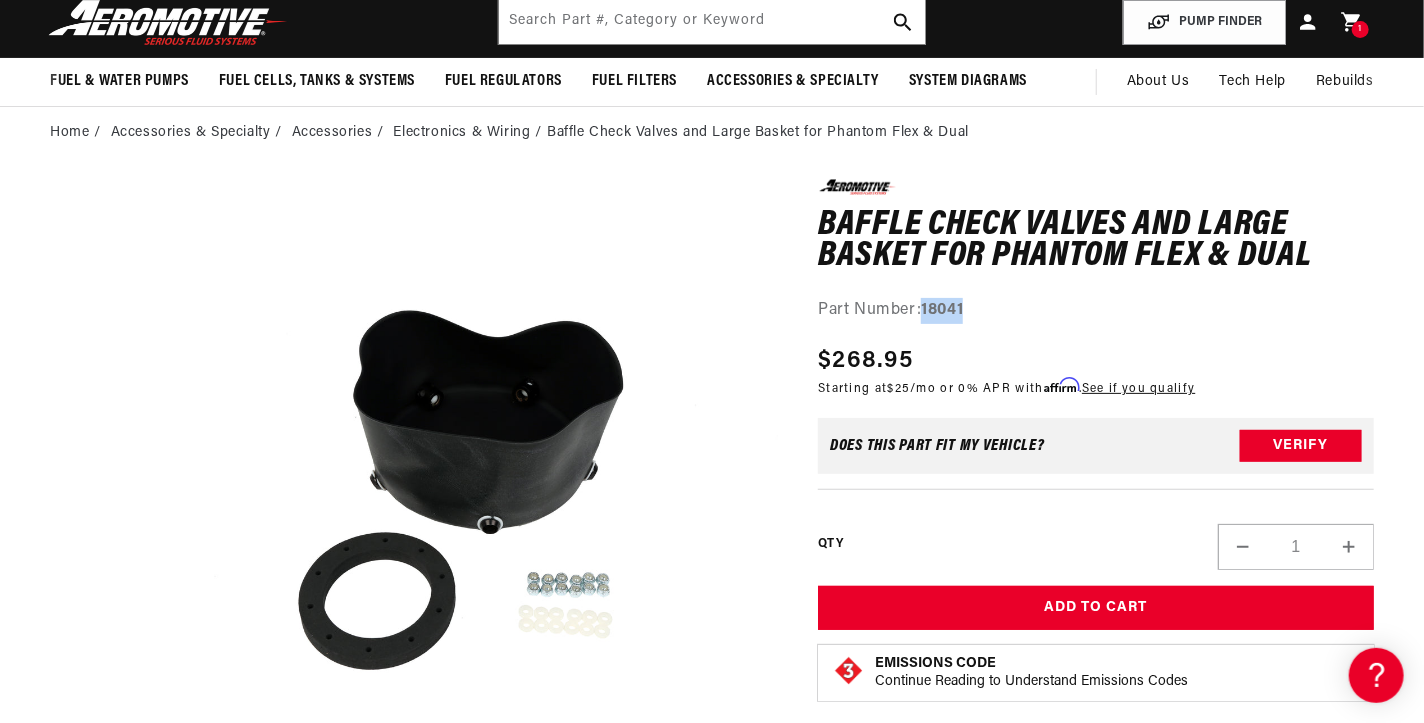 drag, startPoint x: 972, startPoint y: 308, endPoint x: 921, endPoint y: 304, distance: 51.156624 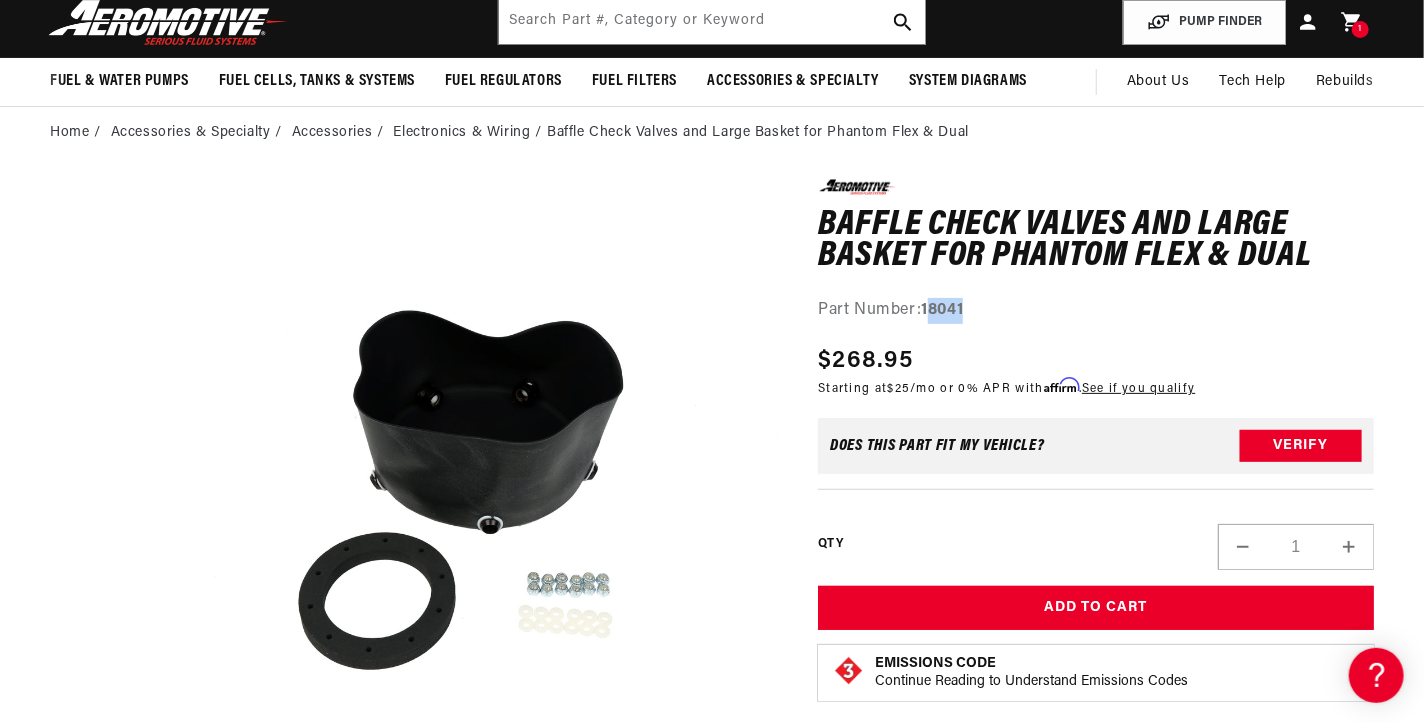 scroll, scrollTop: 0, scrollLeft: 791, axis: horizontal 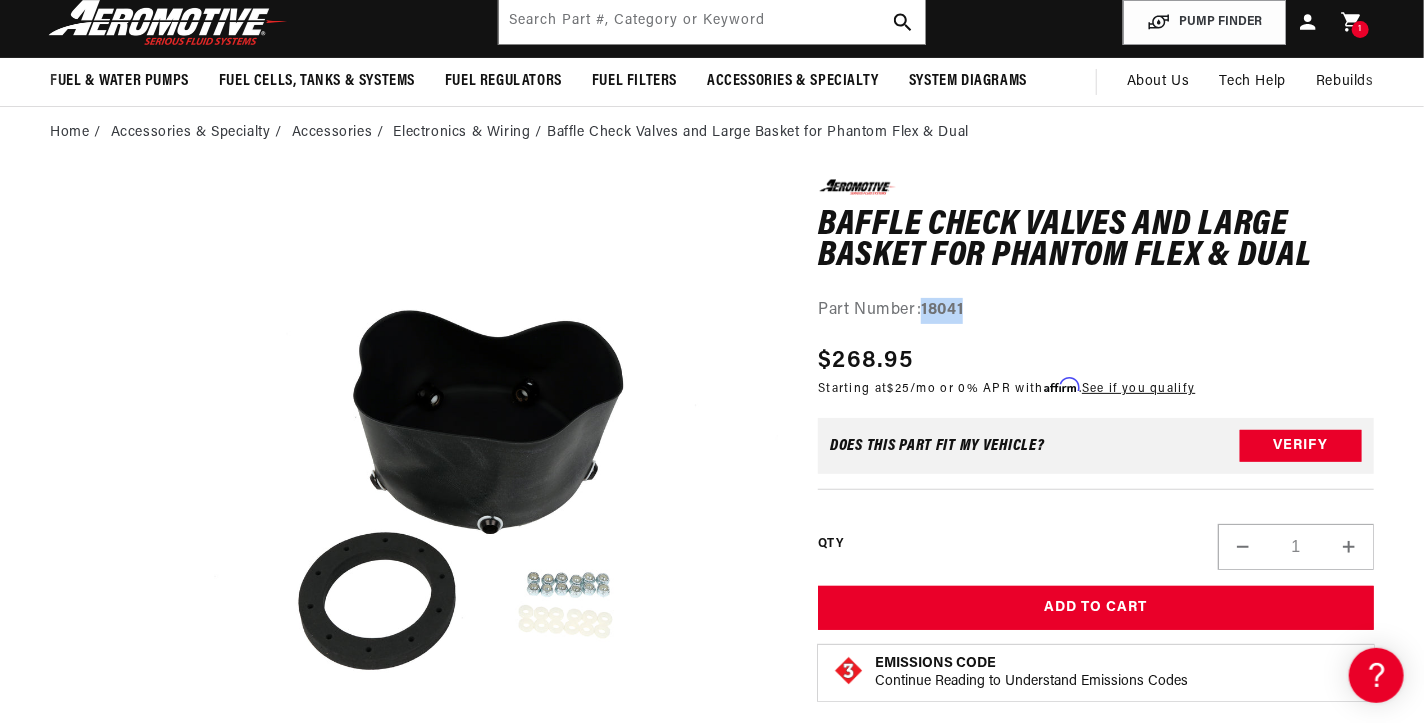 drag, startPoint x: 971, startPoint y: 310, endPoint x: 927, endPoint y: 305, distance: 44.28318 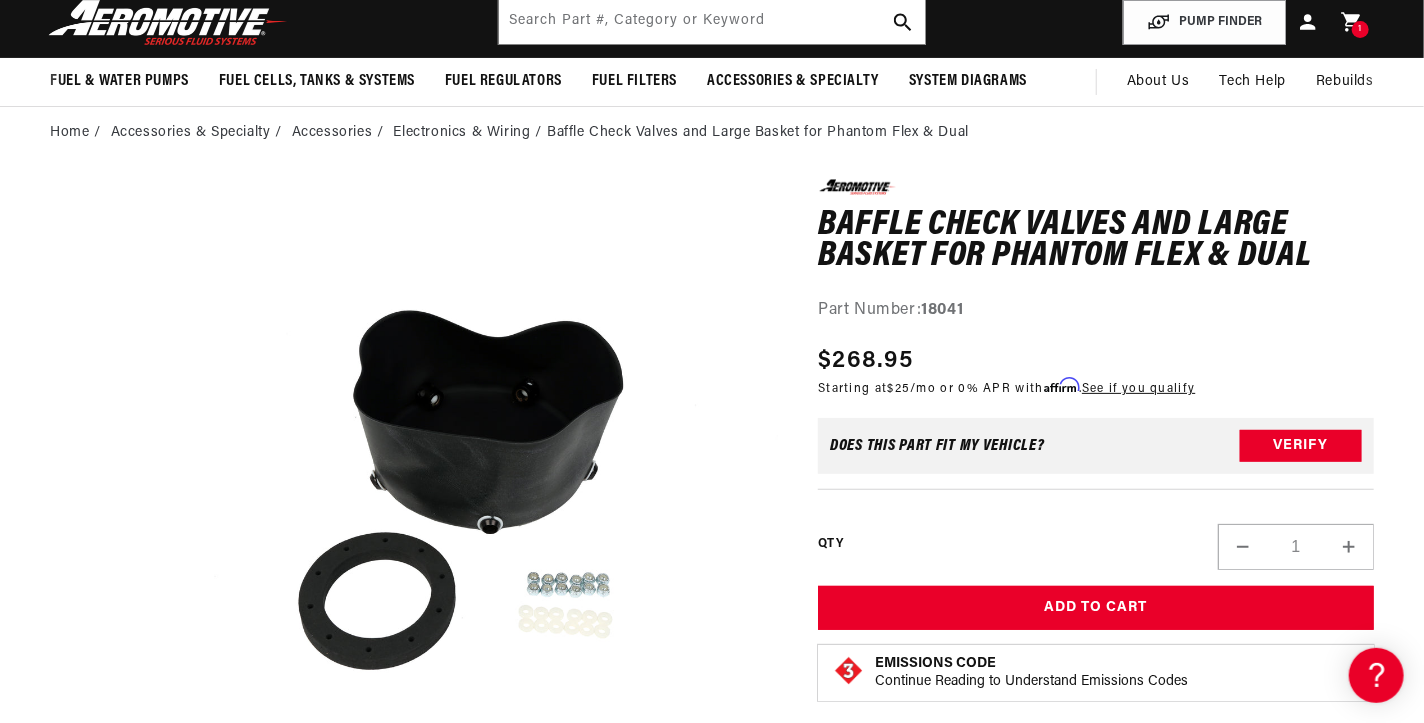 click on "Part Number:  18041" at bounding box center [1096, 311] 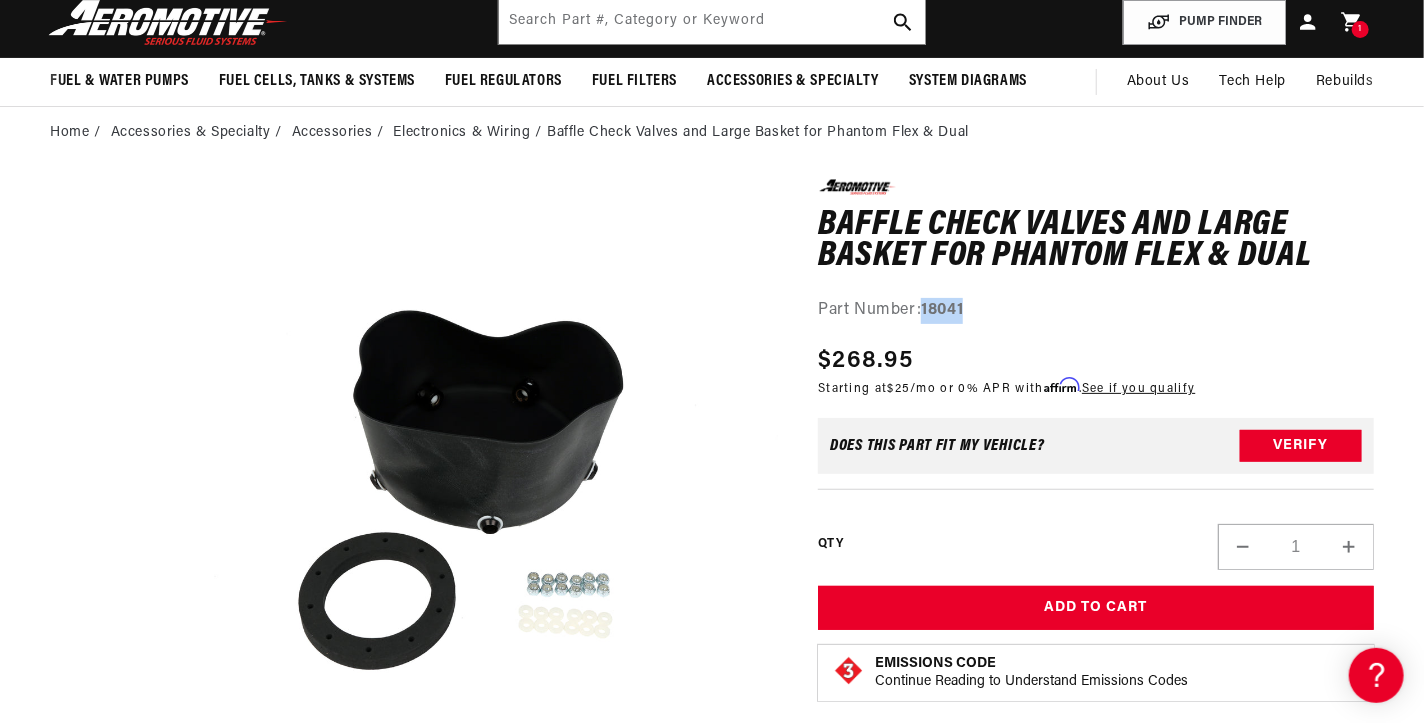 drag, startPoint x: 968, startPoint y: 310, endPoint x: 928, endPoint y: 312, distance: 40.04997 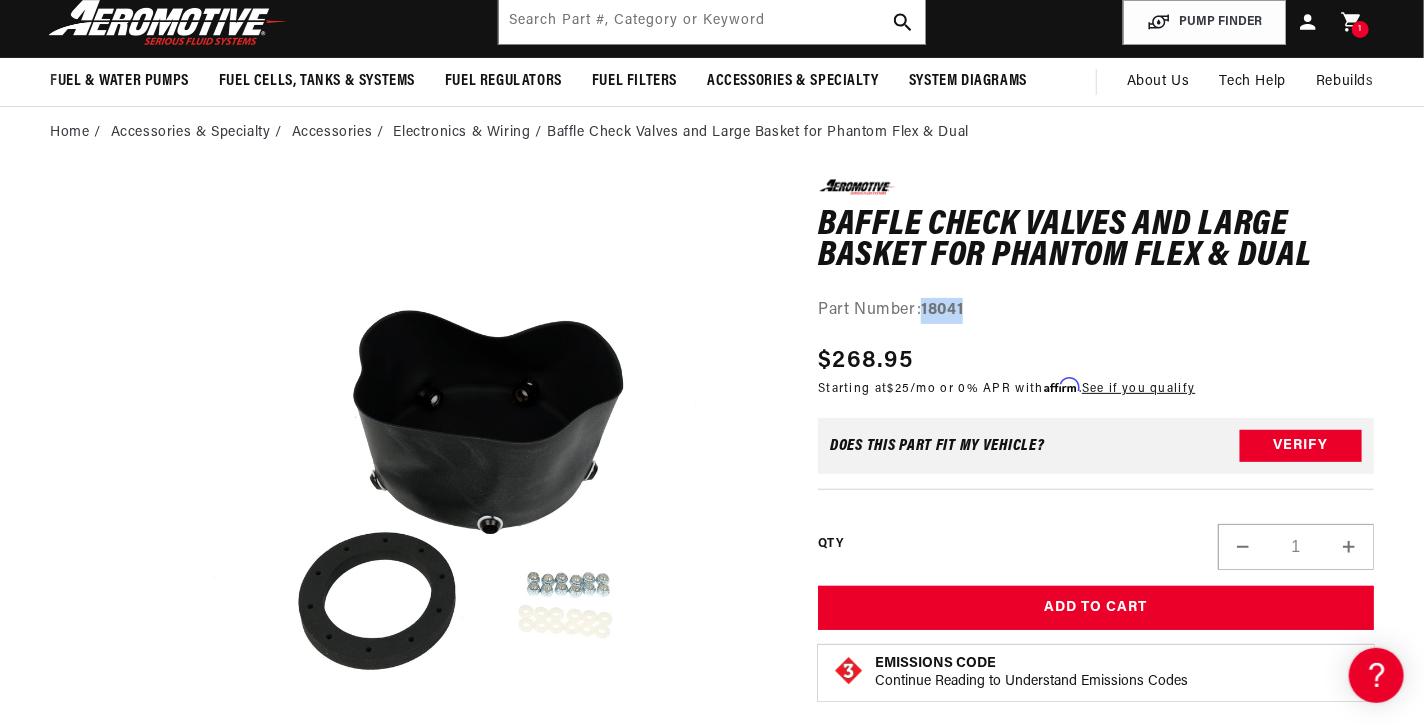 scroll, scrollTop: 0, scrollLeft: 0, axis: both 